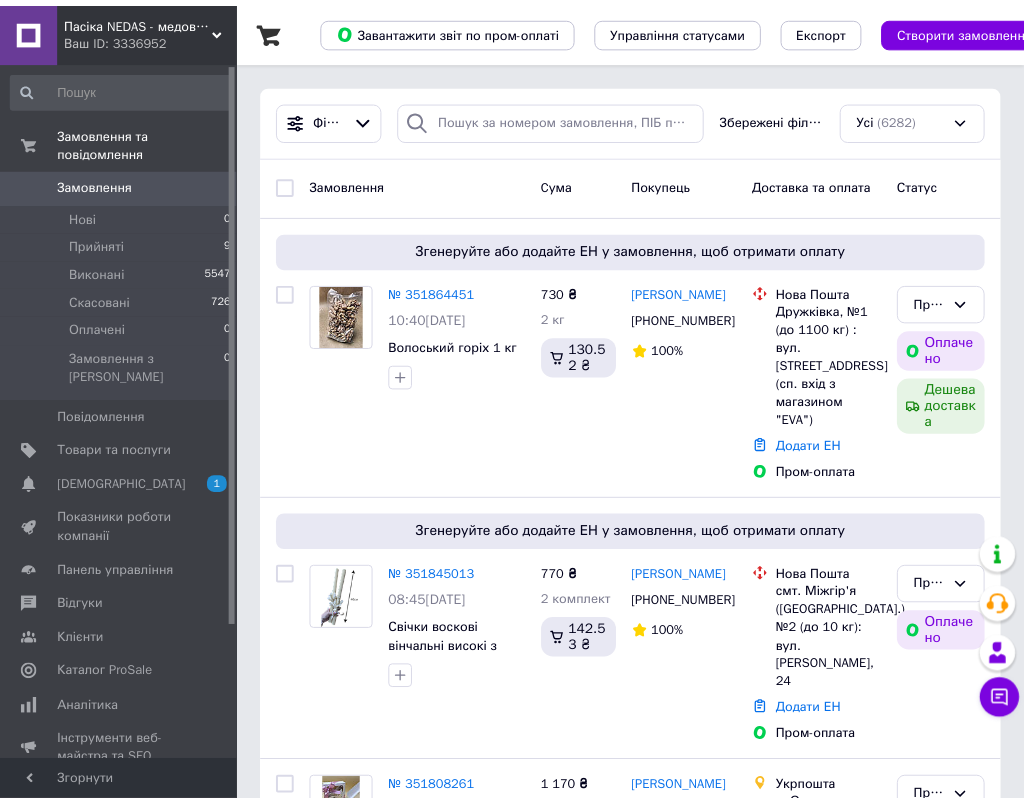 scroll, scrollTop: 0, scrollLeft: 0, axis: both 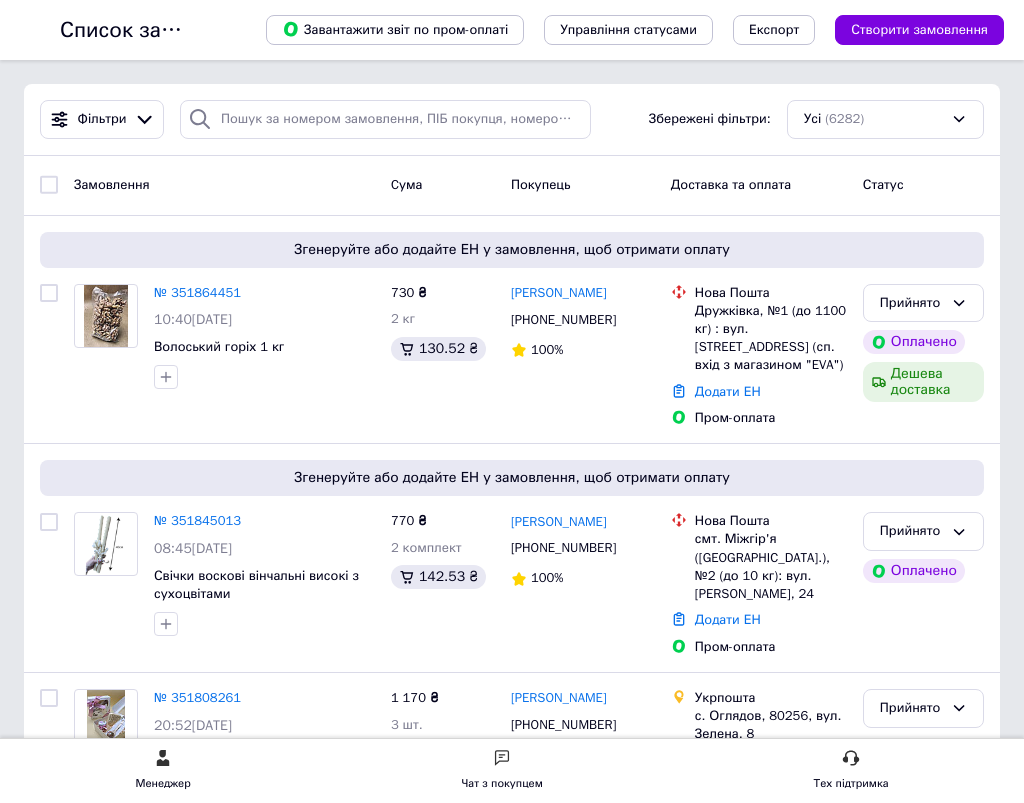 click on "Замовлення" at bounding box center [-144, 185] 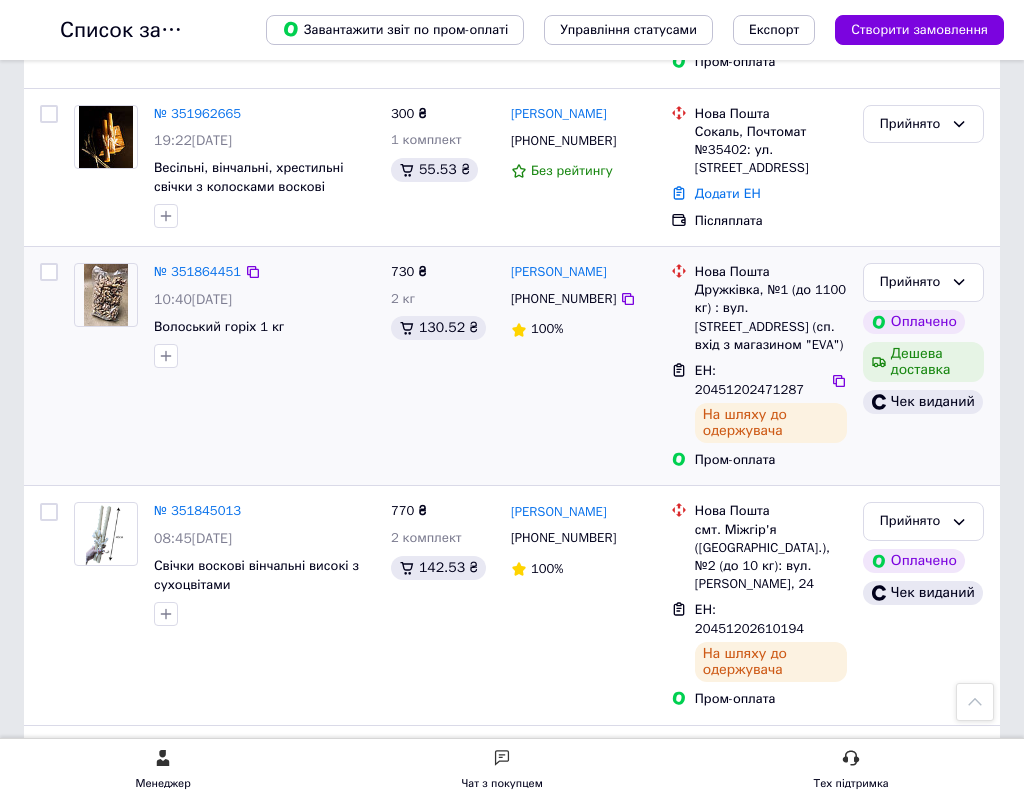 scroll, scrollTop: 500, scrollLeft: 0, axis: vertical 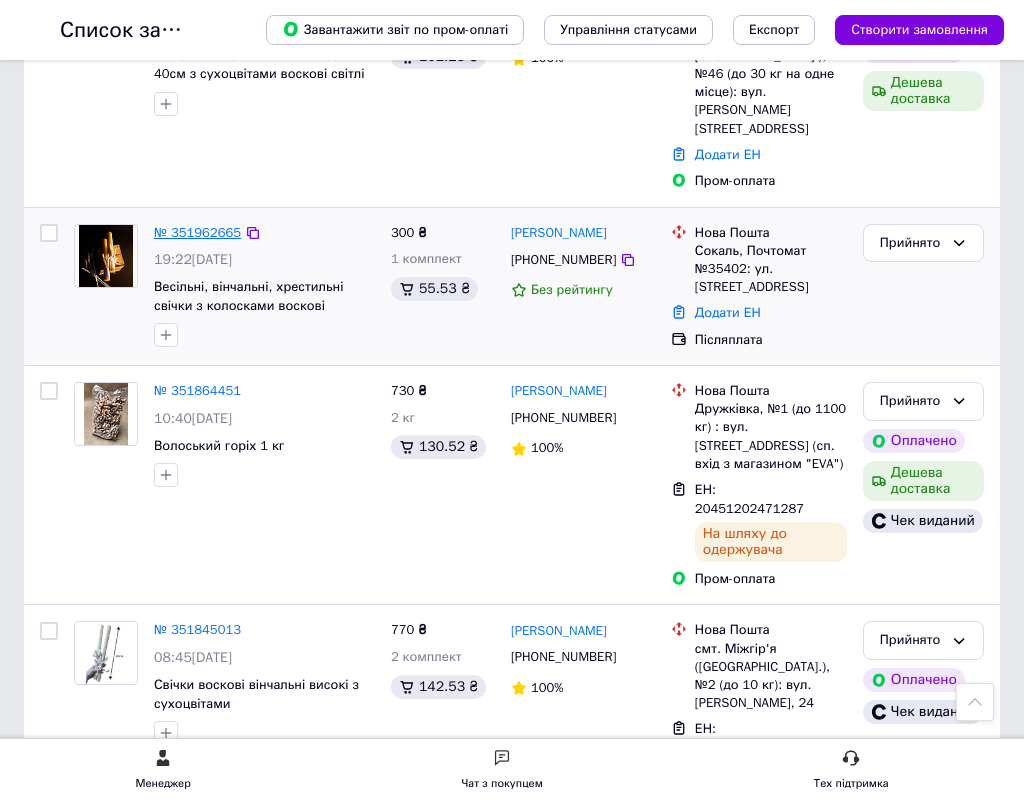 click on "№ 351962665" at bounding box center (197, 232) 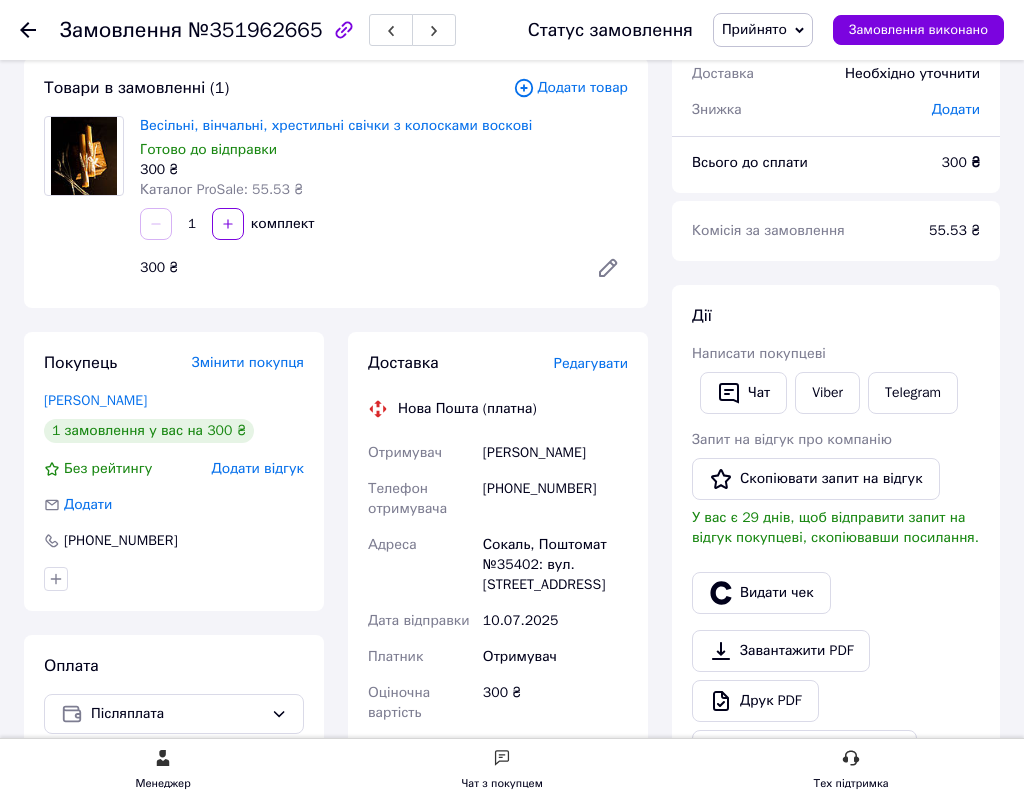 scroll, scrollTop: 300, scrollLeft: 0, axis: vertical 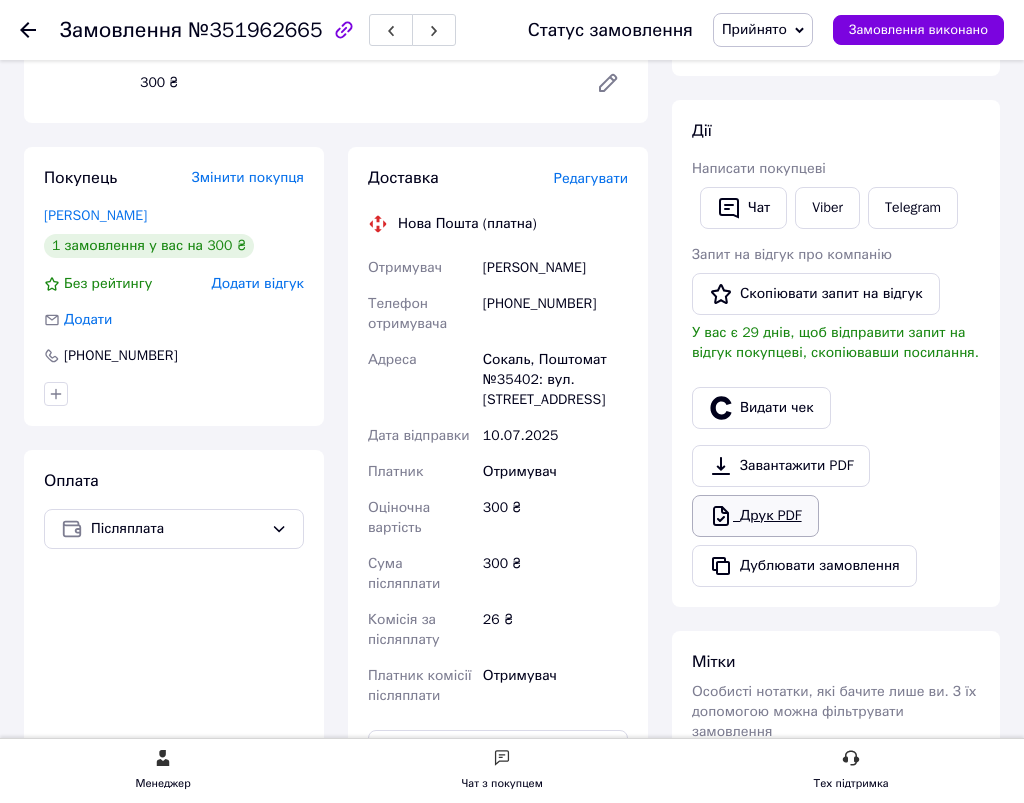 click on "Друк PDF" at bounding box center (755, 516) 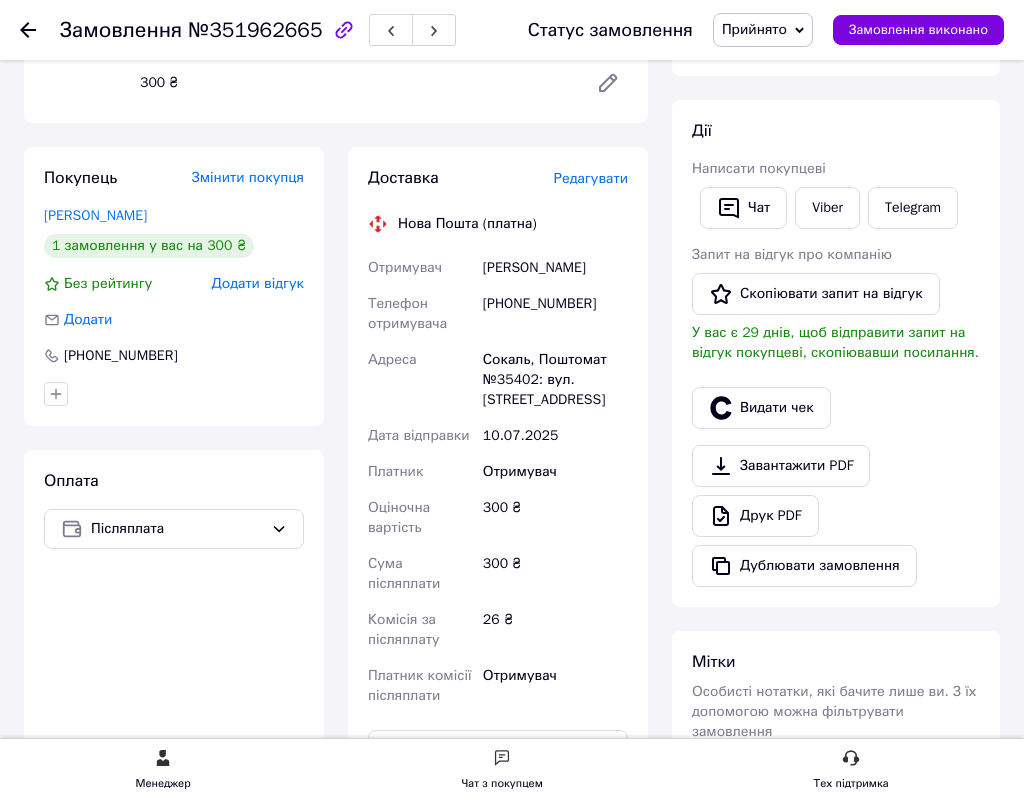 click on "Прийняті 11" at bounding box center (-117, 245) 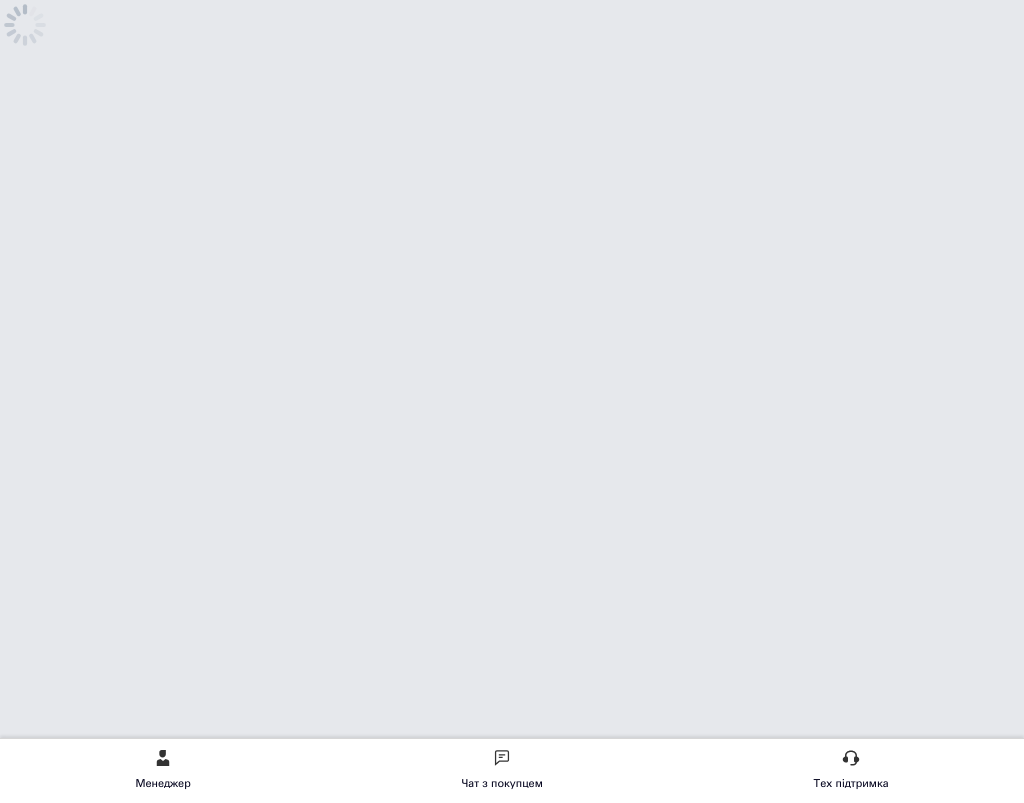scroll, scrollTop: 0, scrollLeft: 0, axis: both 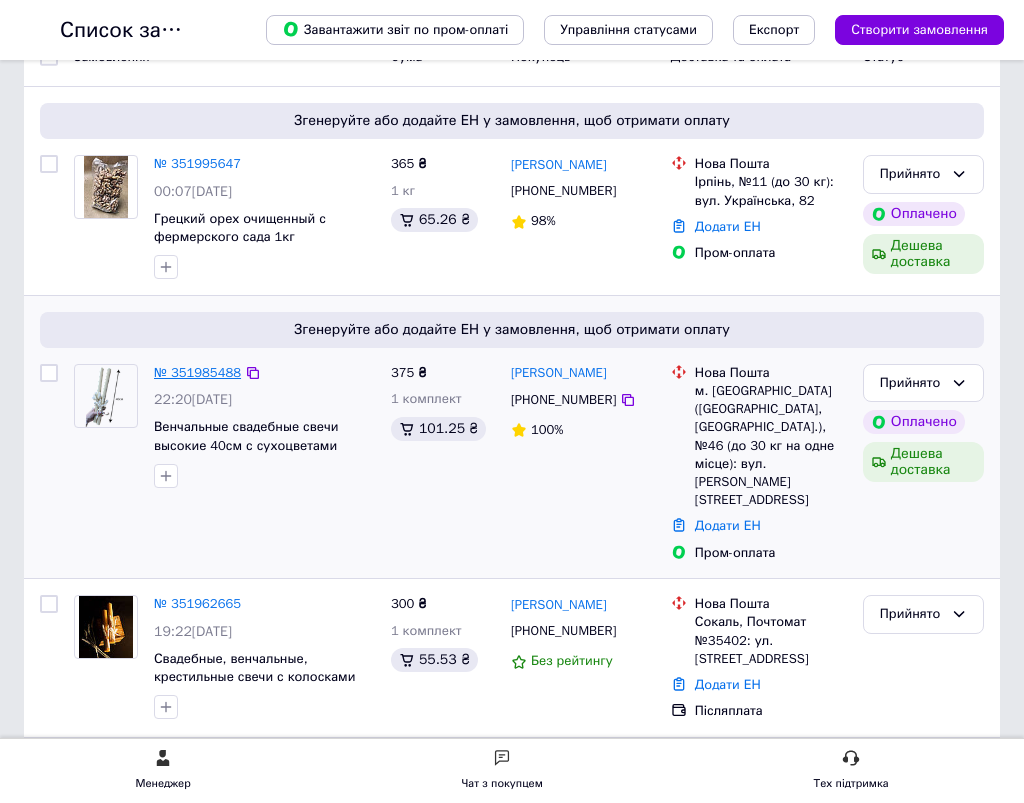 click on "№ 351985488" at bounding box center (197, 372) 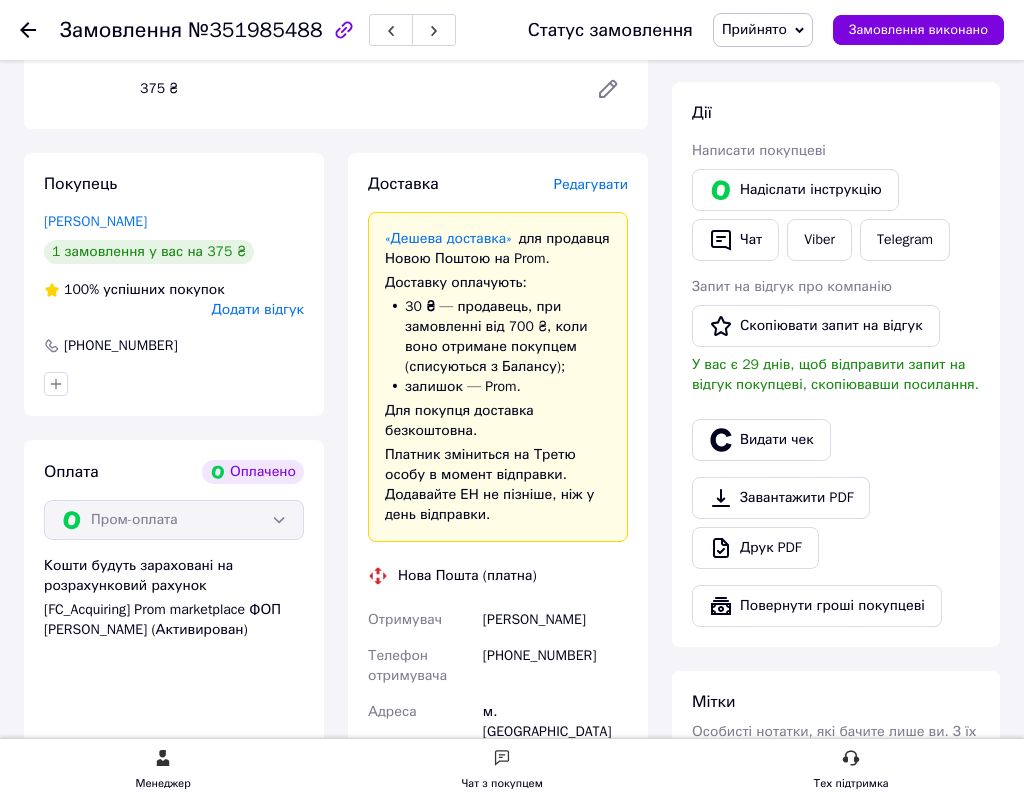 scroll, scrollTop: 1000, scrollLeft: 0, axis: vertical 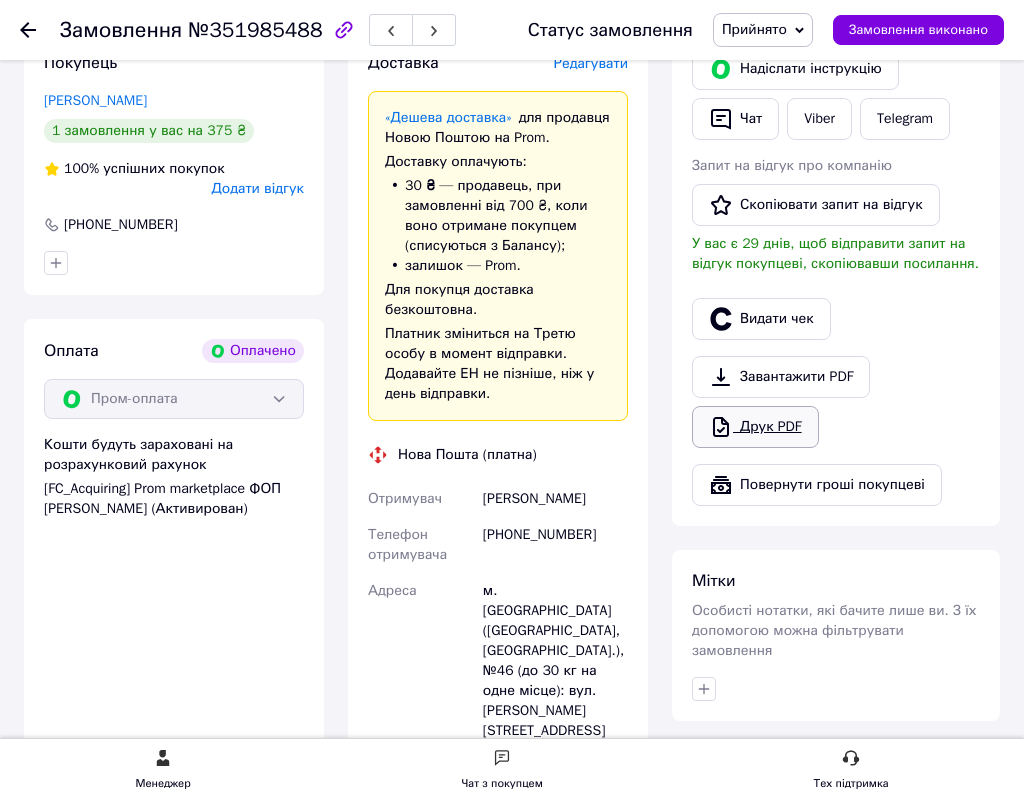 click on "Друк PDF" at bounding box center (755, 427) 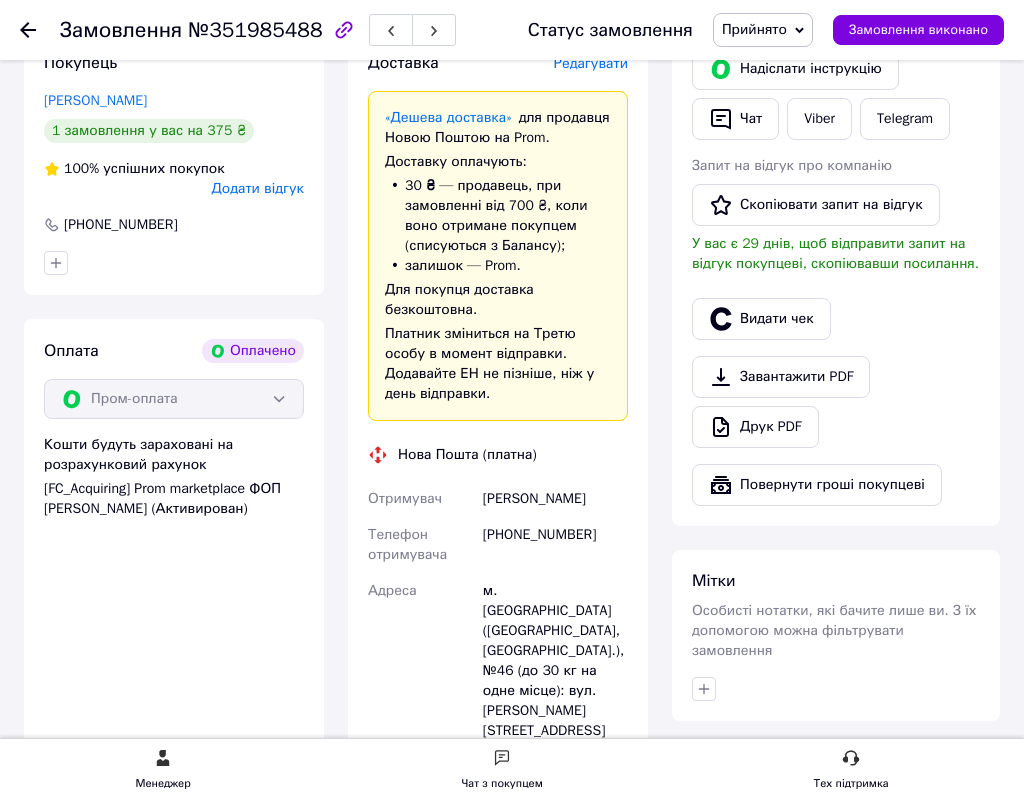 click on "Прийняті 11" at bounding box center (-117, 245) 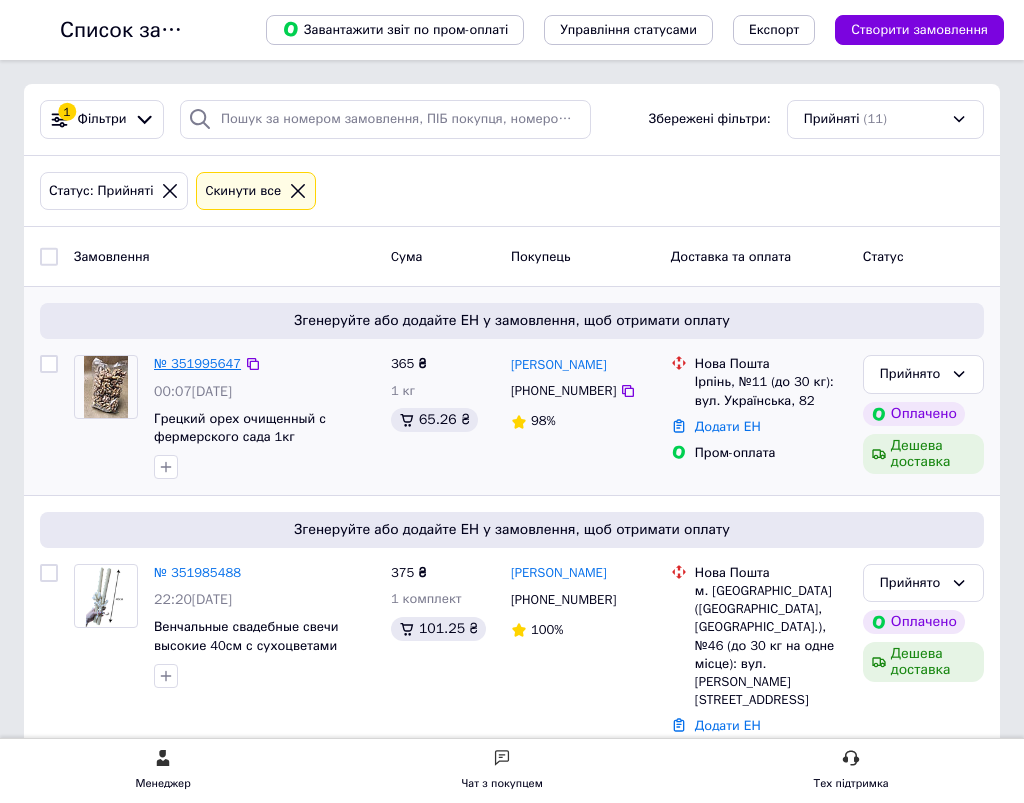 click on "№ 351995647" at bounding box center (197, 363) 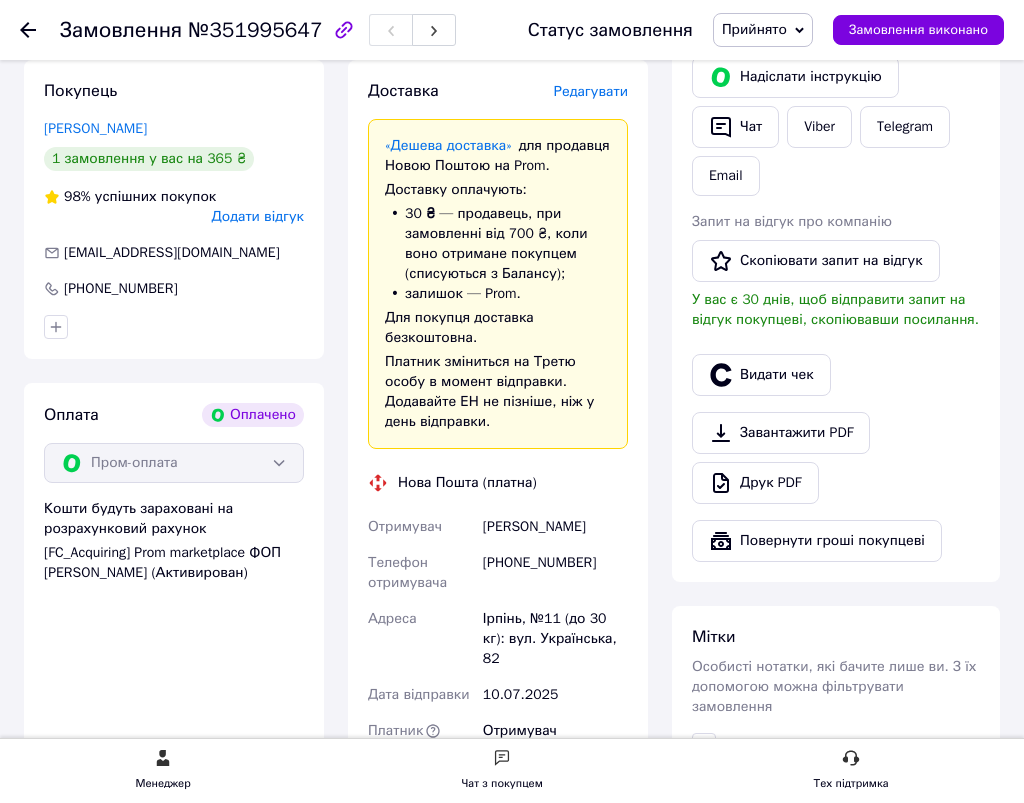 scroll, scrollTop: 1000, scrollLeft: 0, axis: vertical 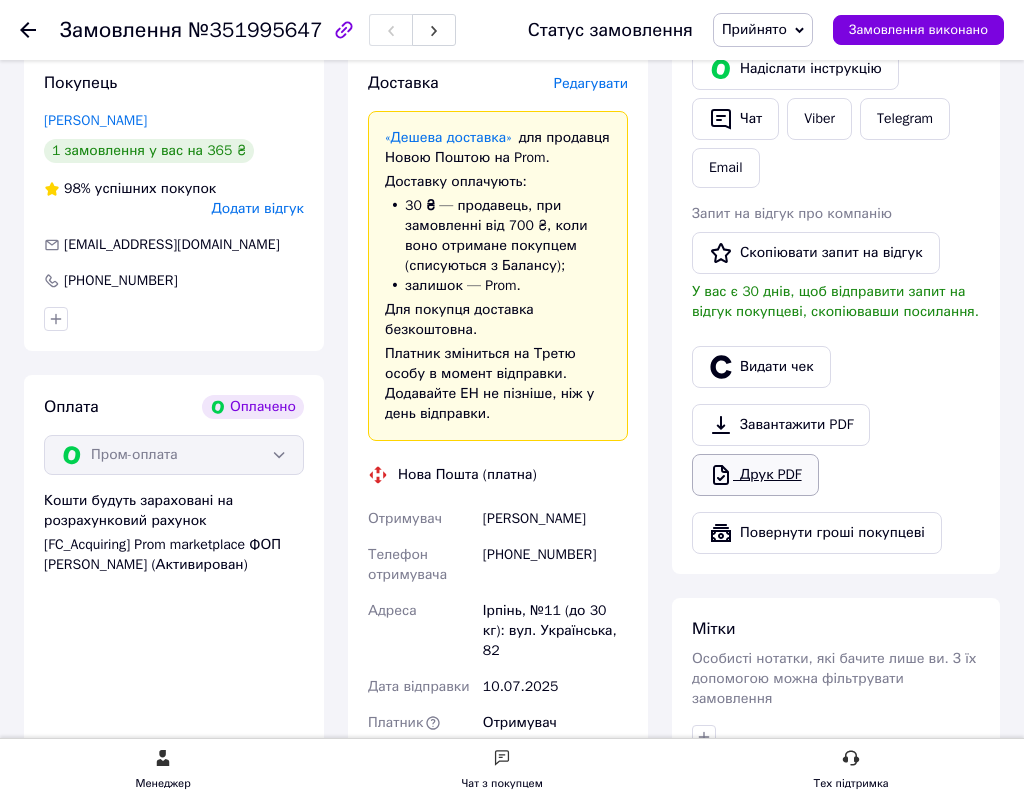 click on "Друк PDF" at bounding box center [755, 475] 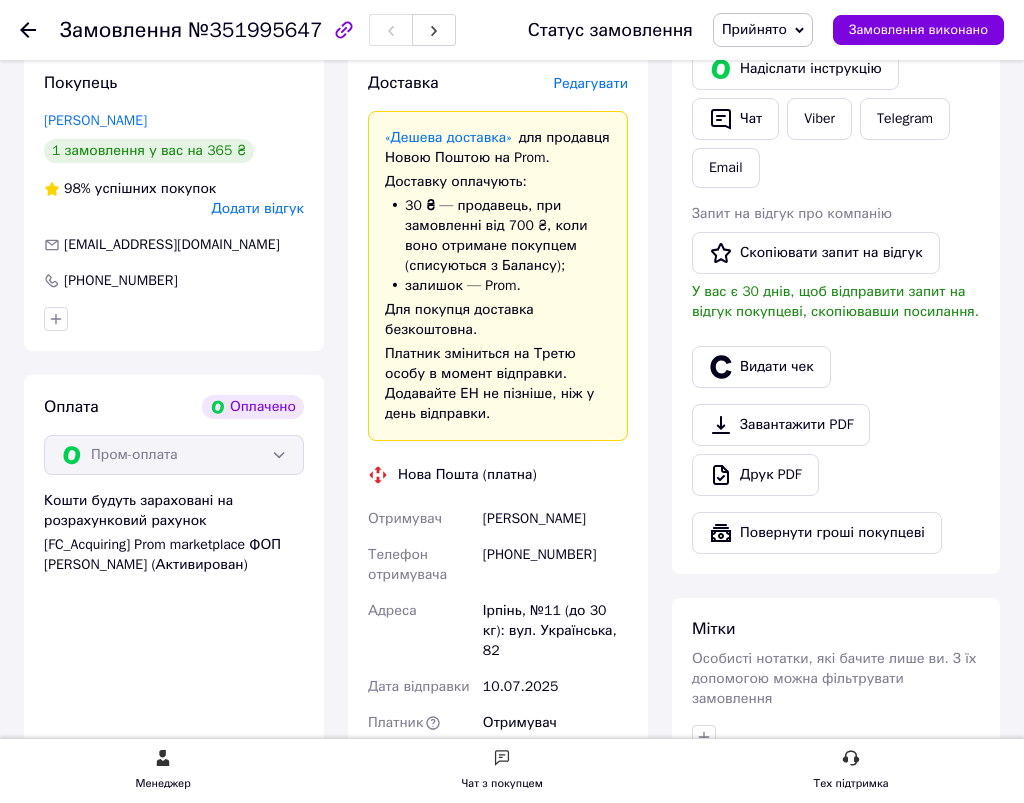 click on "Прийняті 11" at bounding box center (-117, 245) 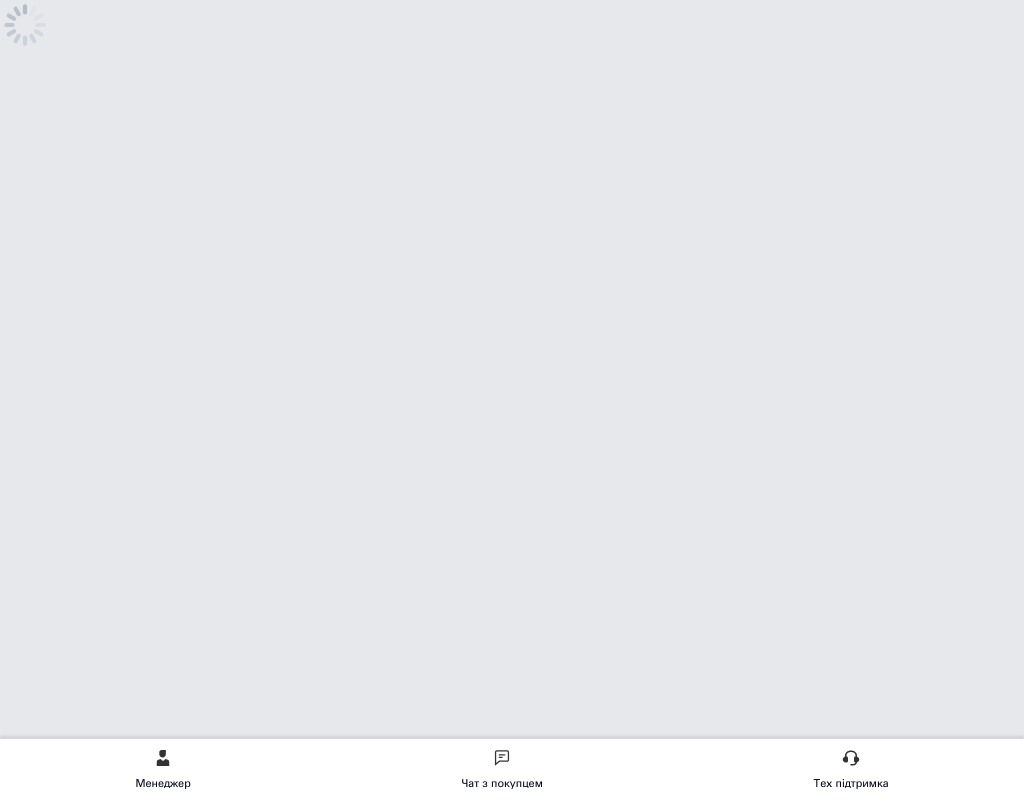 scroll, scrollTop: 0, scrollLeft: 0, axis: both 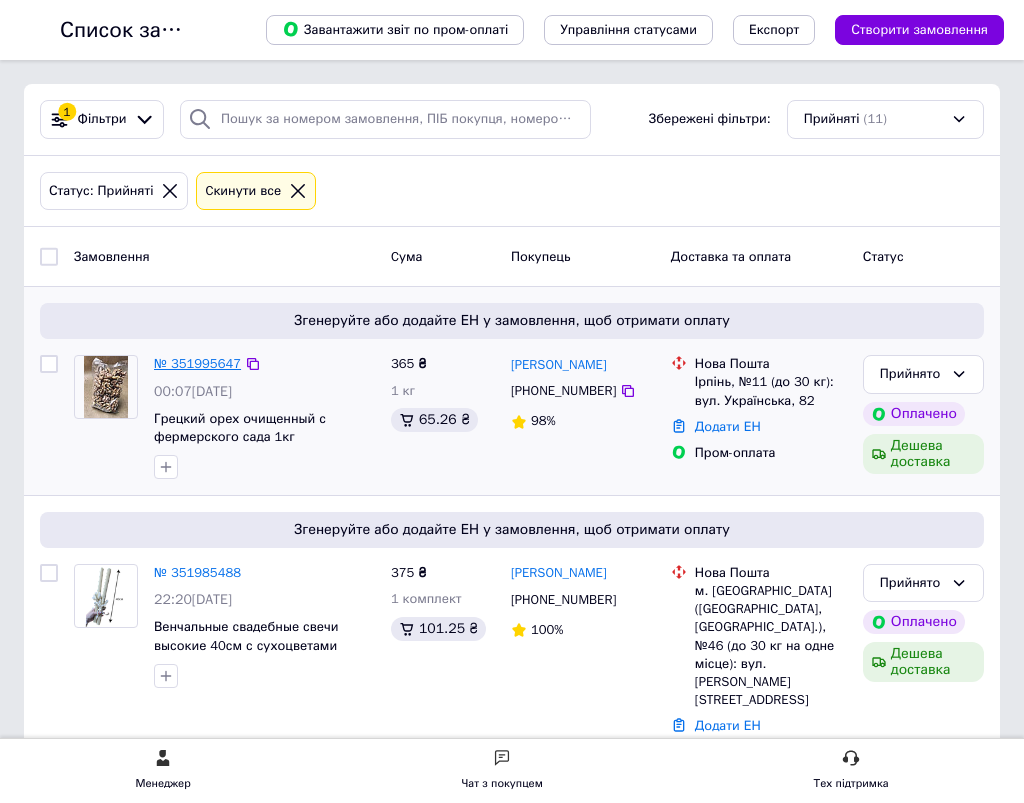 click on "№ 351995647" at bounding box center (197, 363) 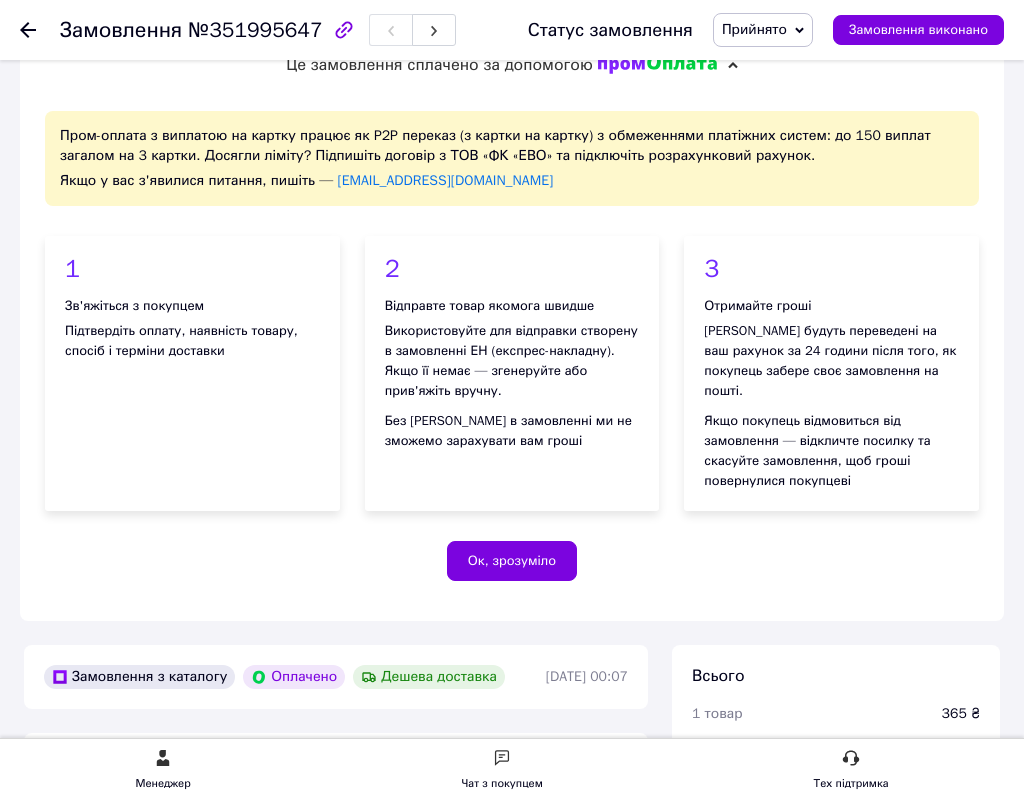 scroll, scrollTop: 0, scrollLeft: 0, axis: both 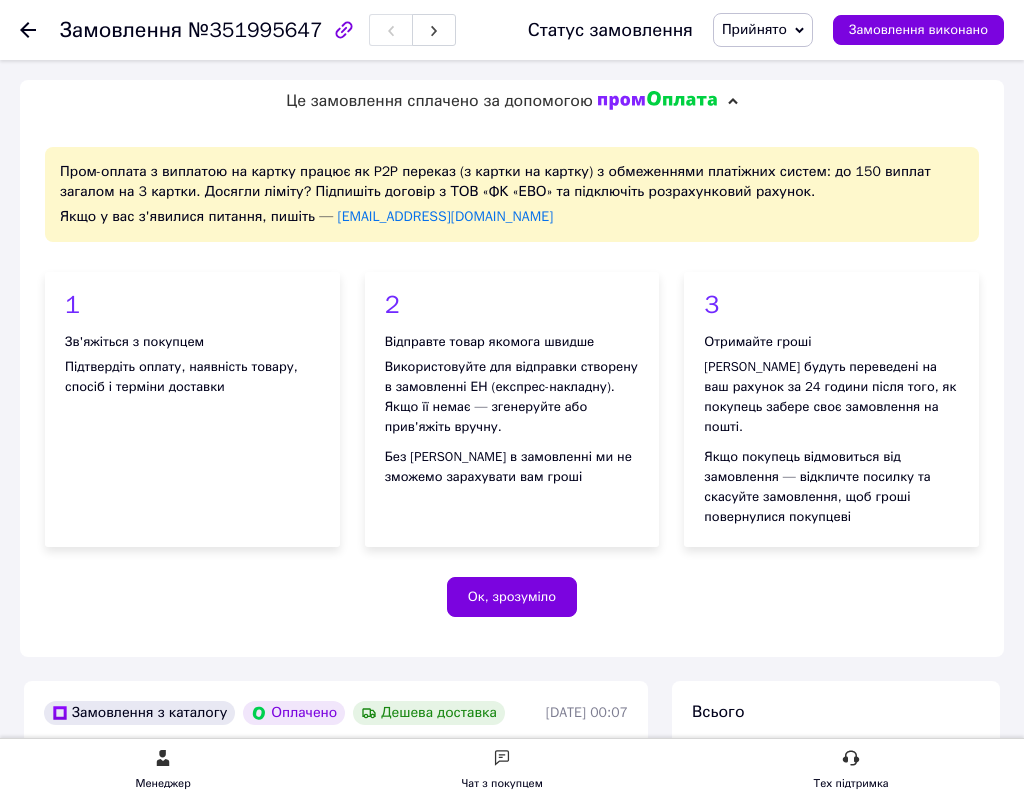 click on "Прийняті 11" at bounding box center [-117, 245] 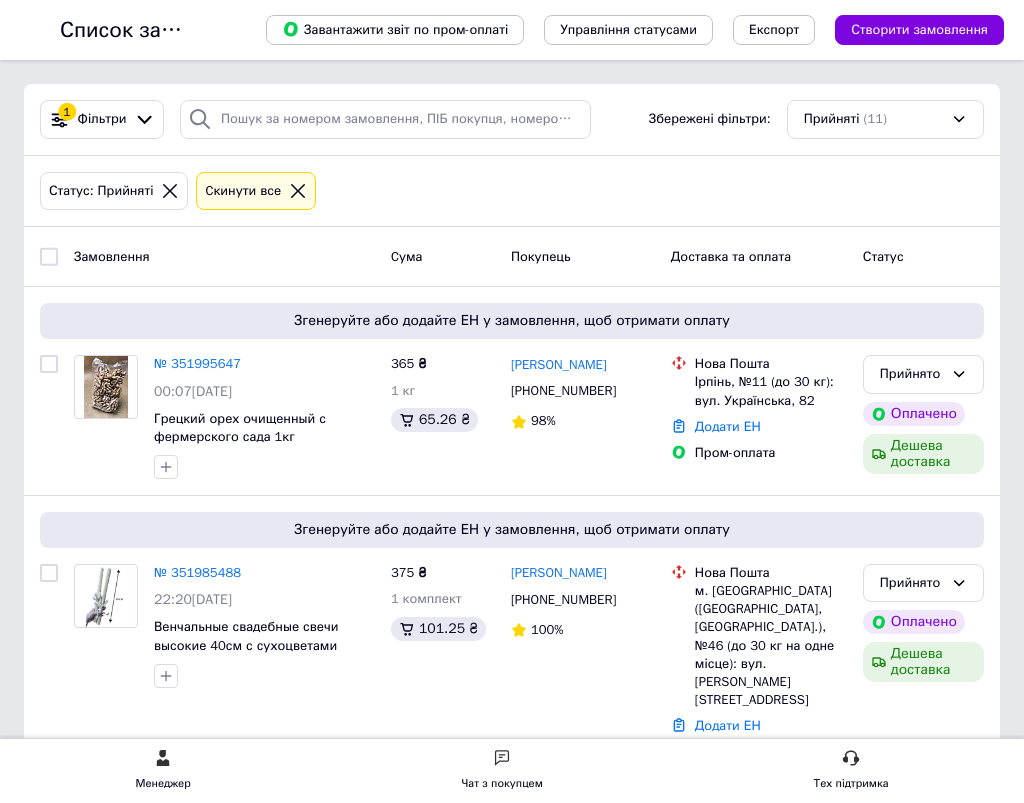 click on "Замовлення" at bounding box center (-144, 185) 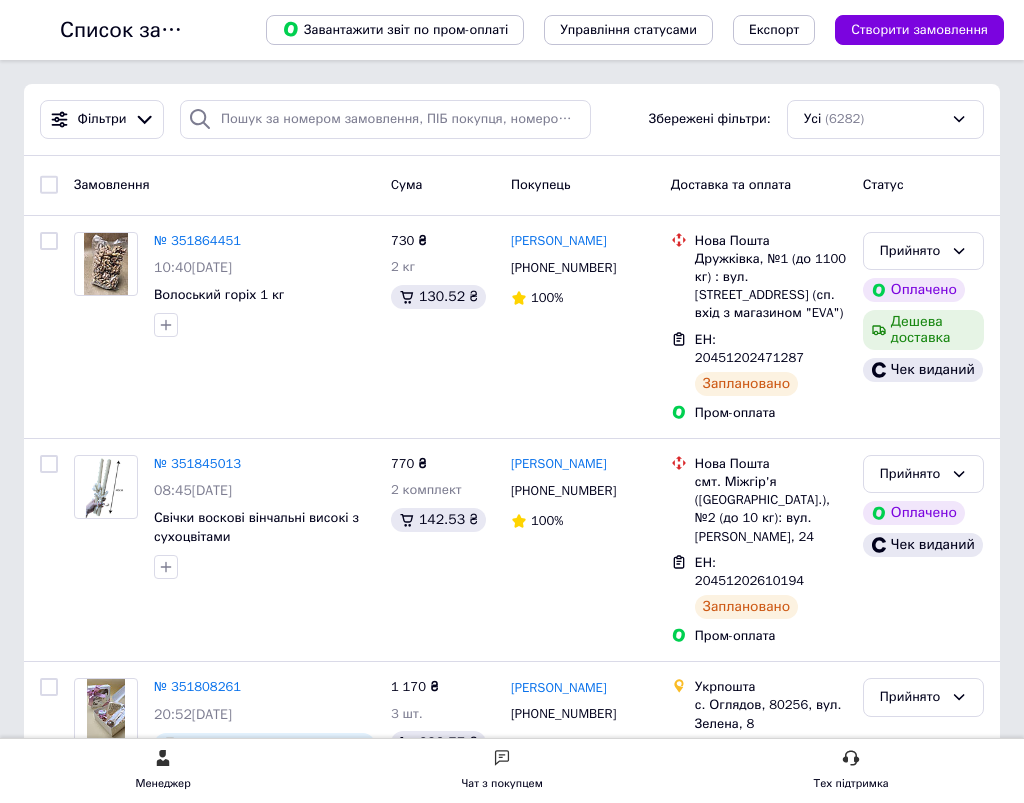 scroll, scrollTop: 1700, scrollLeft: 0, axis: vertical 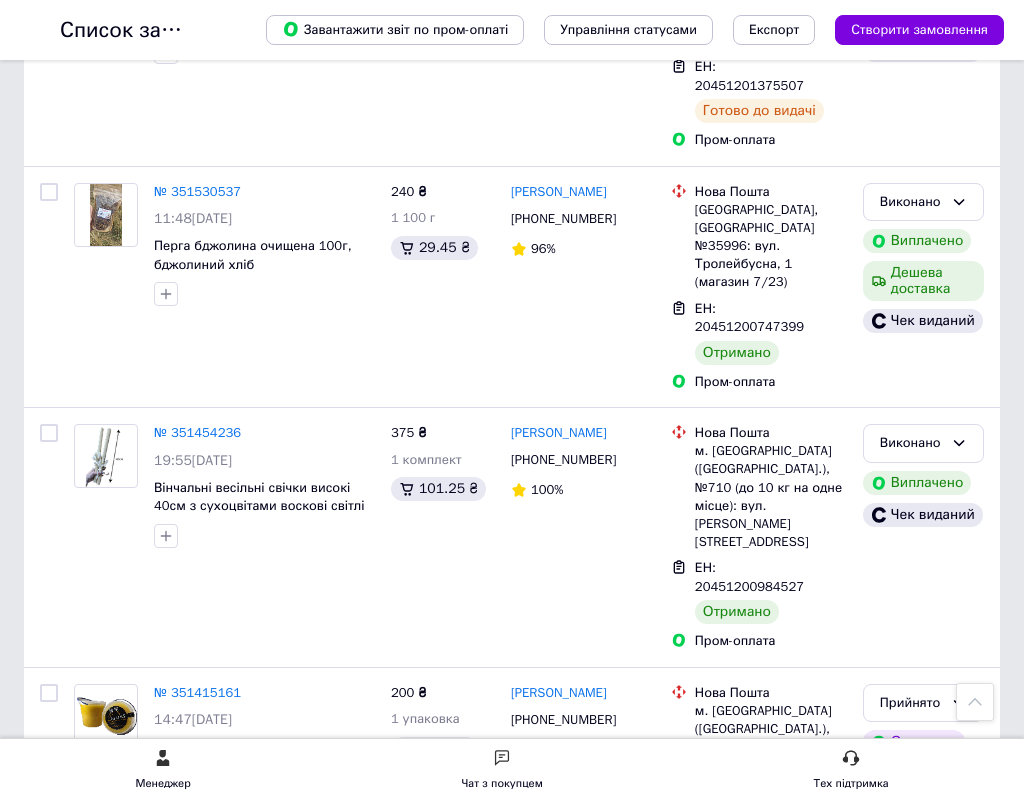 click on "Прийняті 8" at bounding box center [-117, 245] 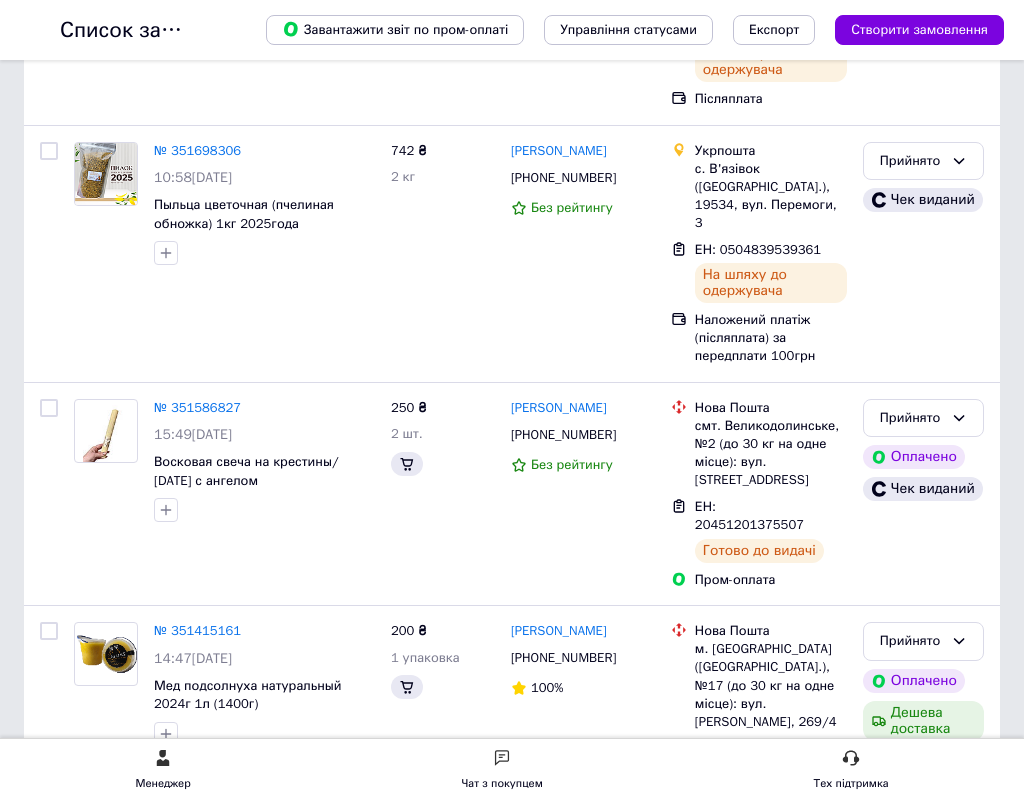 scroll, scrollTop: 0, scrollLeft: 0, axis: both 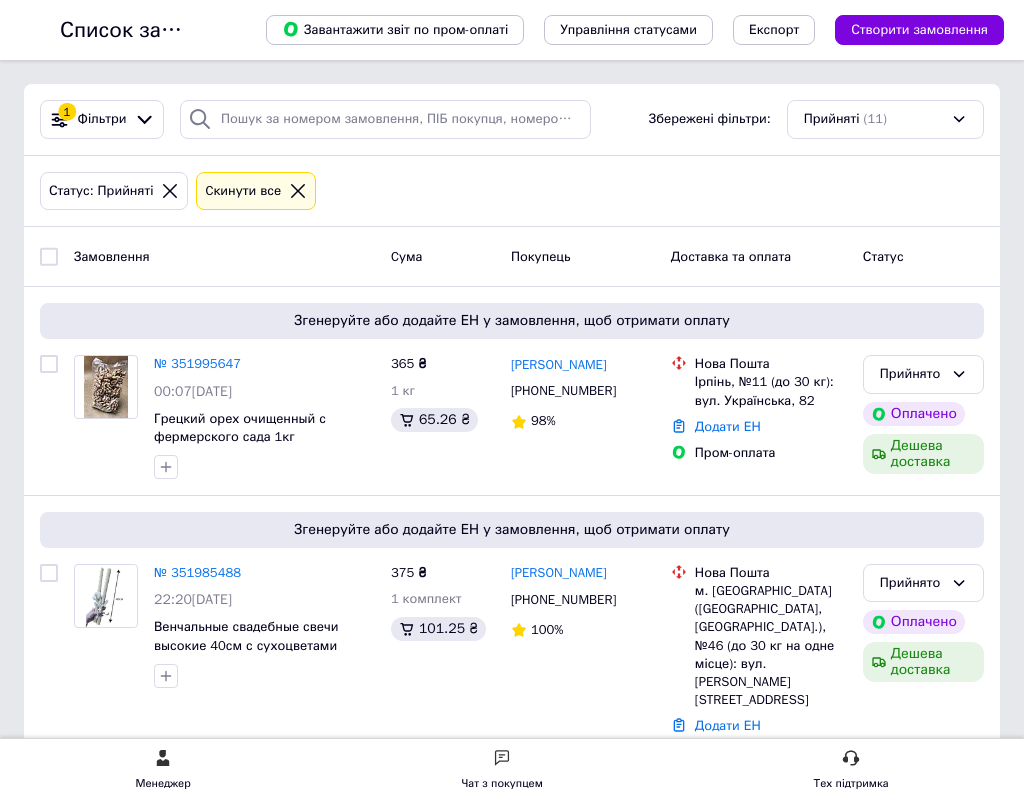 click on "Замовлення" at bounding box center [-119, 185] 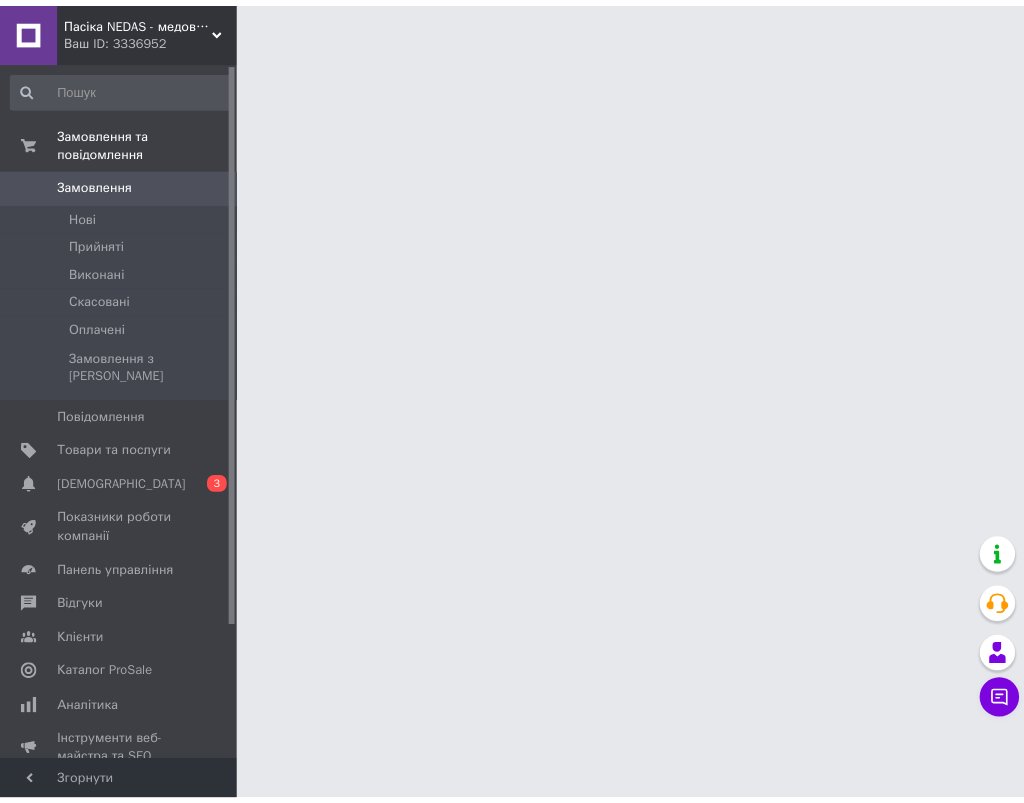 scroll, scrollTop: 0, scrollLeft: 0, axis: both 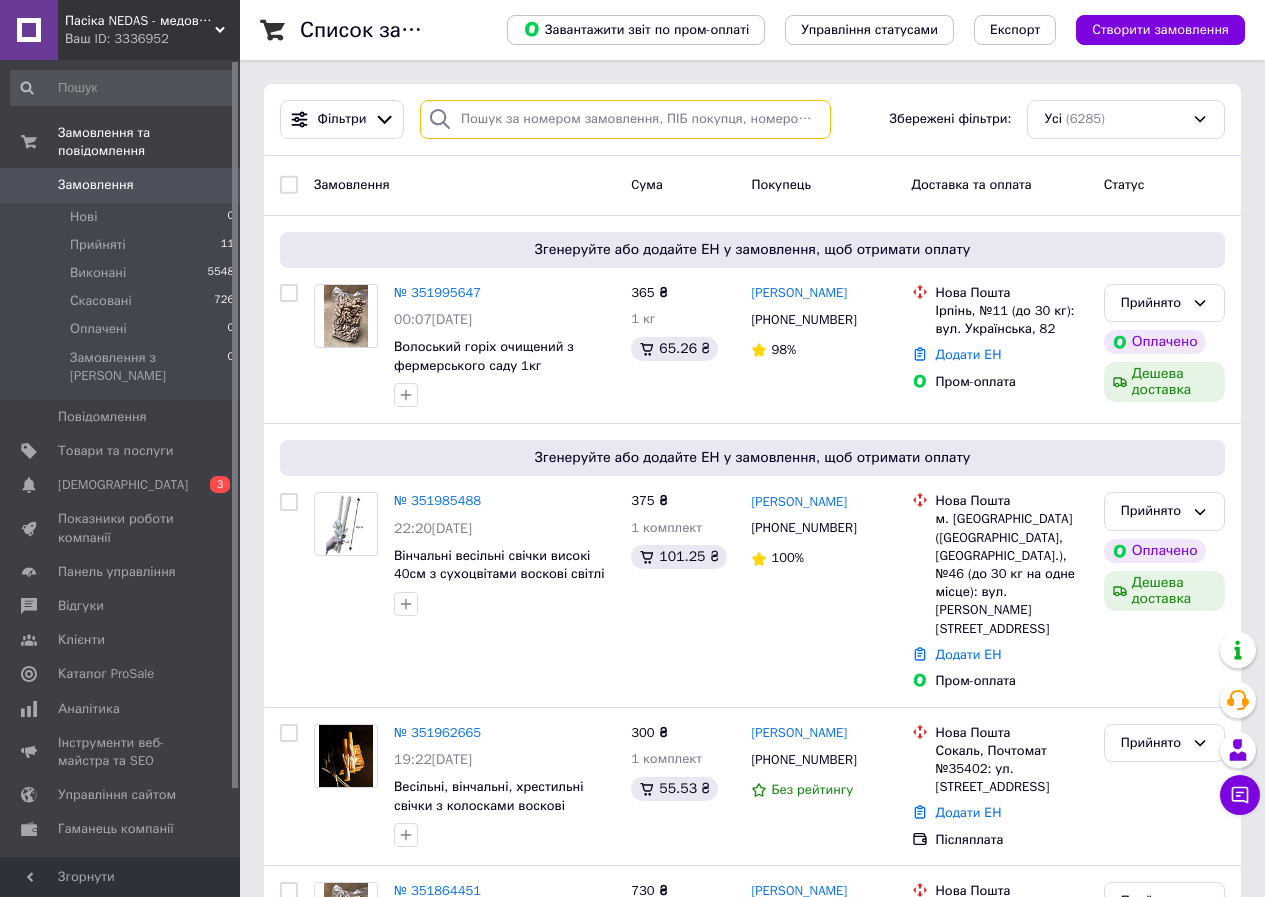 click at bounding box center [625, 119] 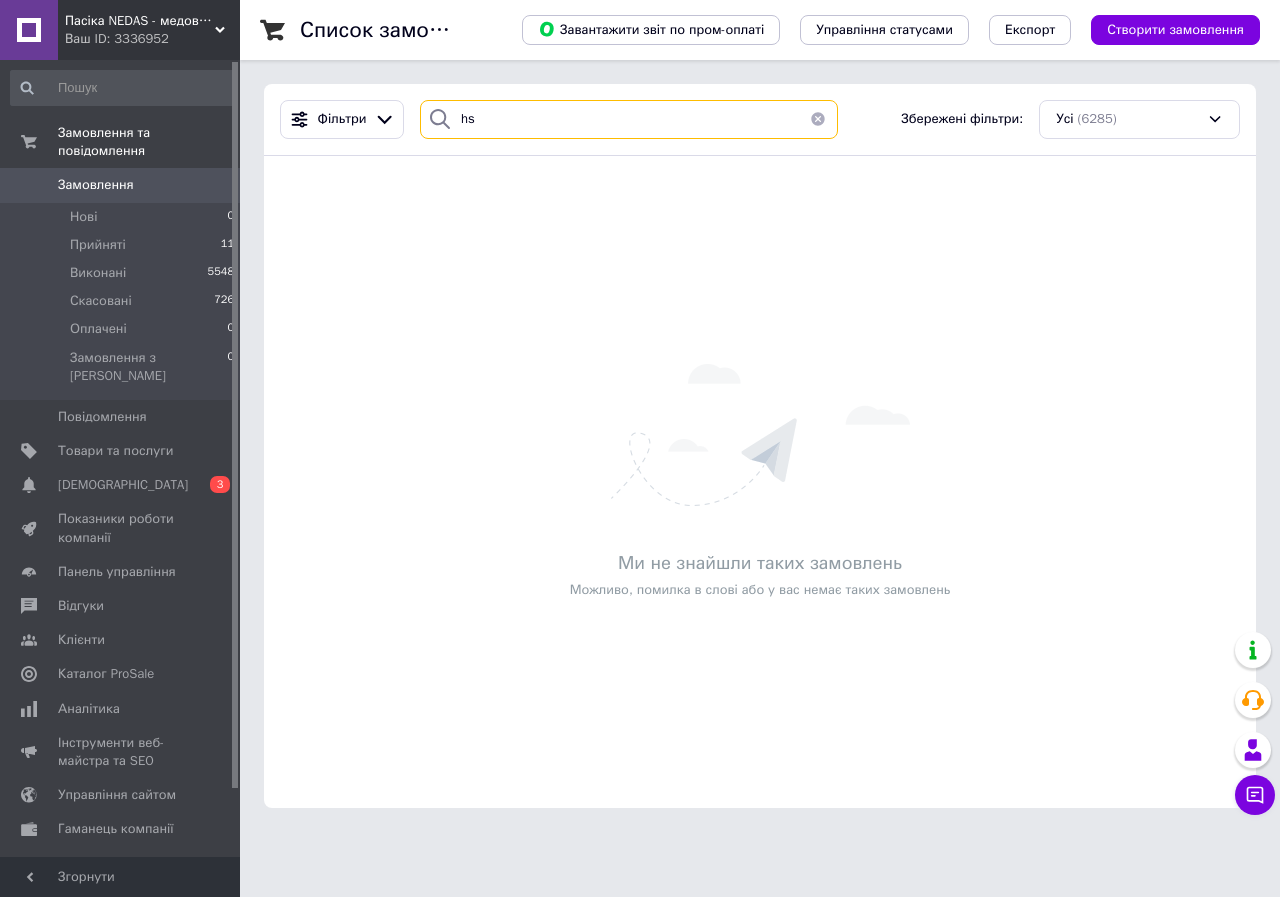 type on "h" 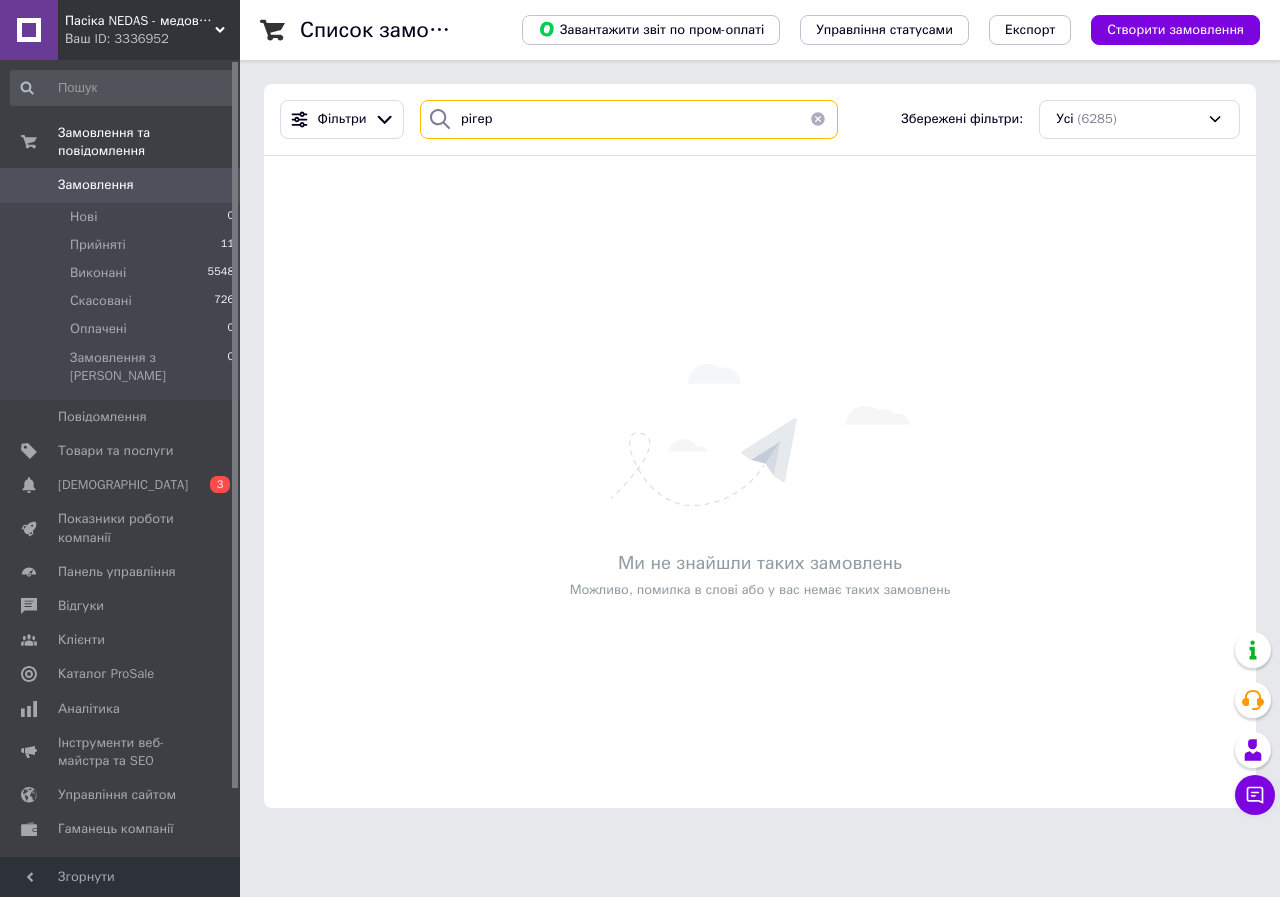 type on "рігер" 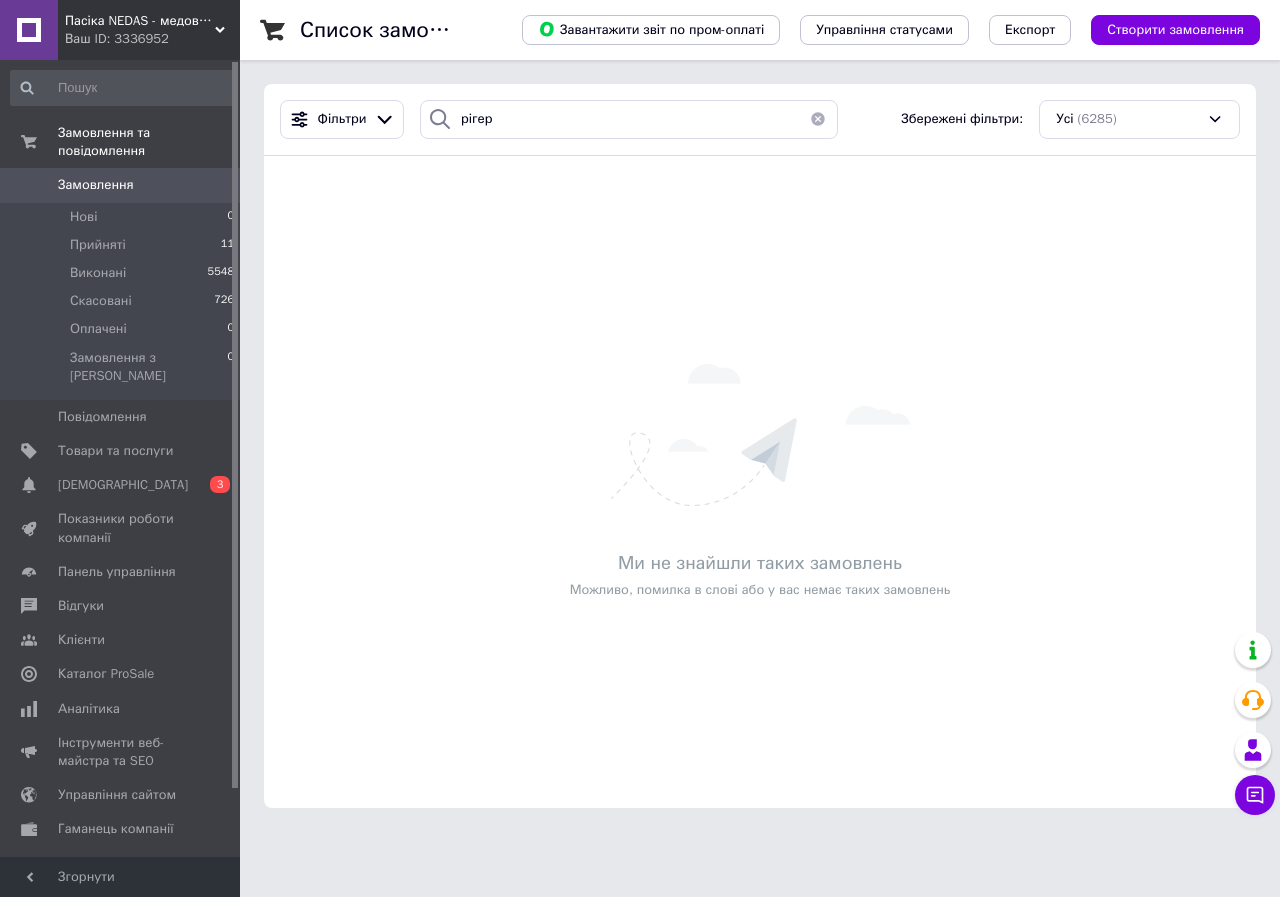 click on "Замовлення" at bounding box center (121, 185) 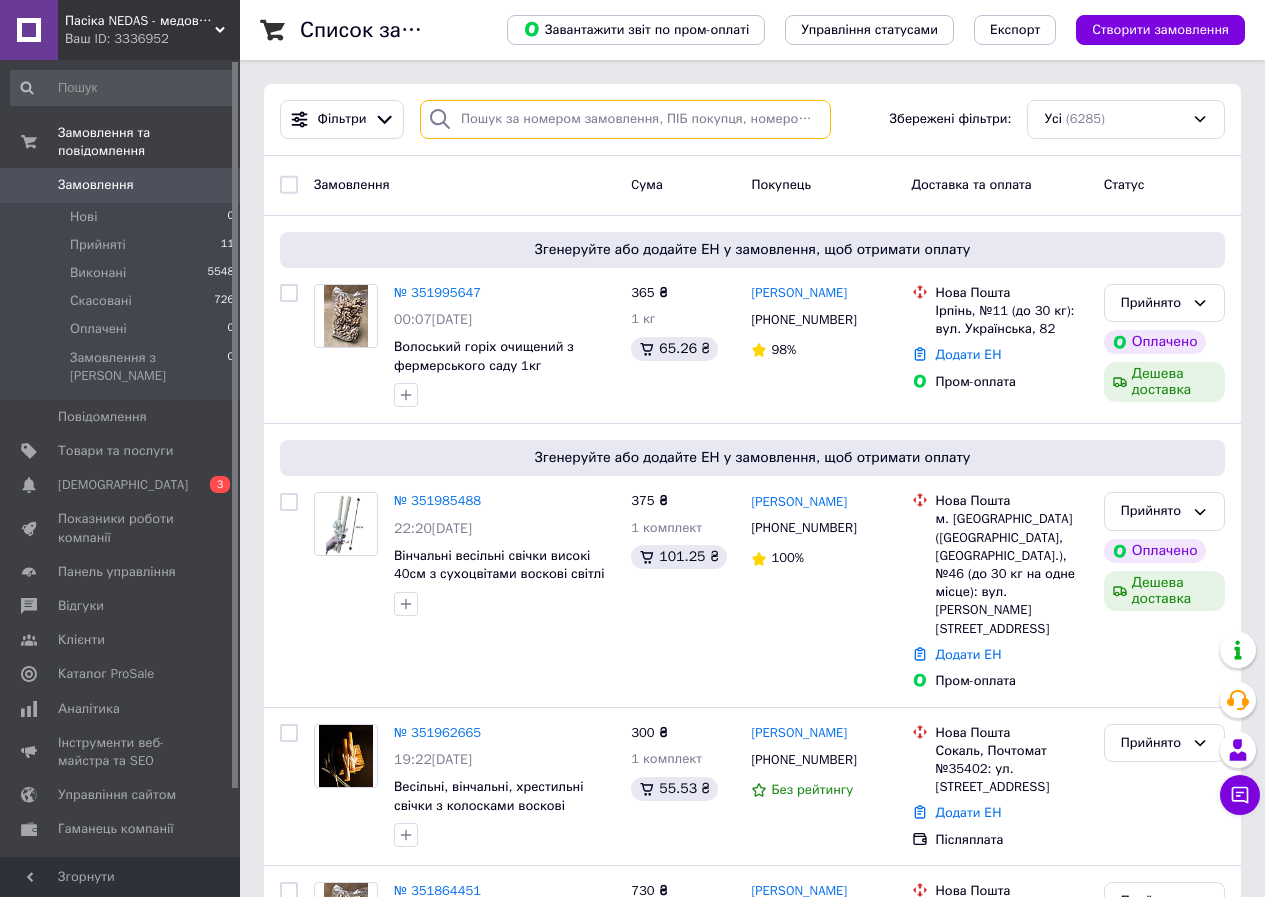 click at bounding box center (625, 119) 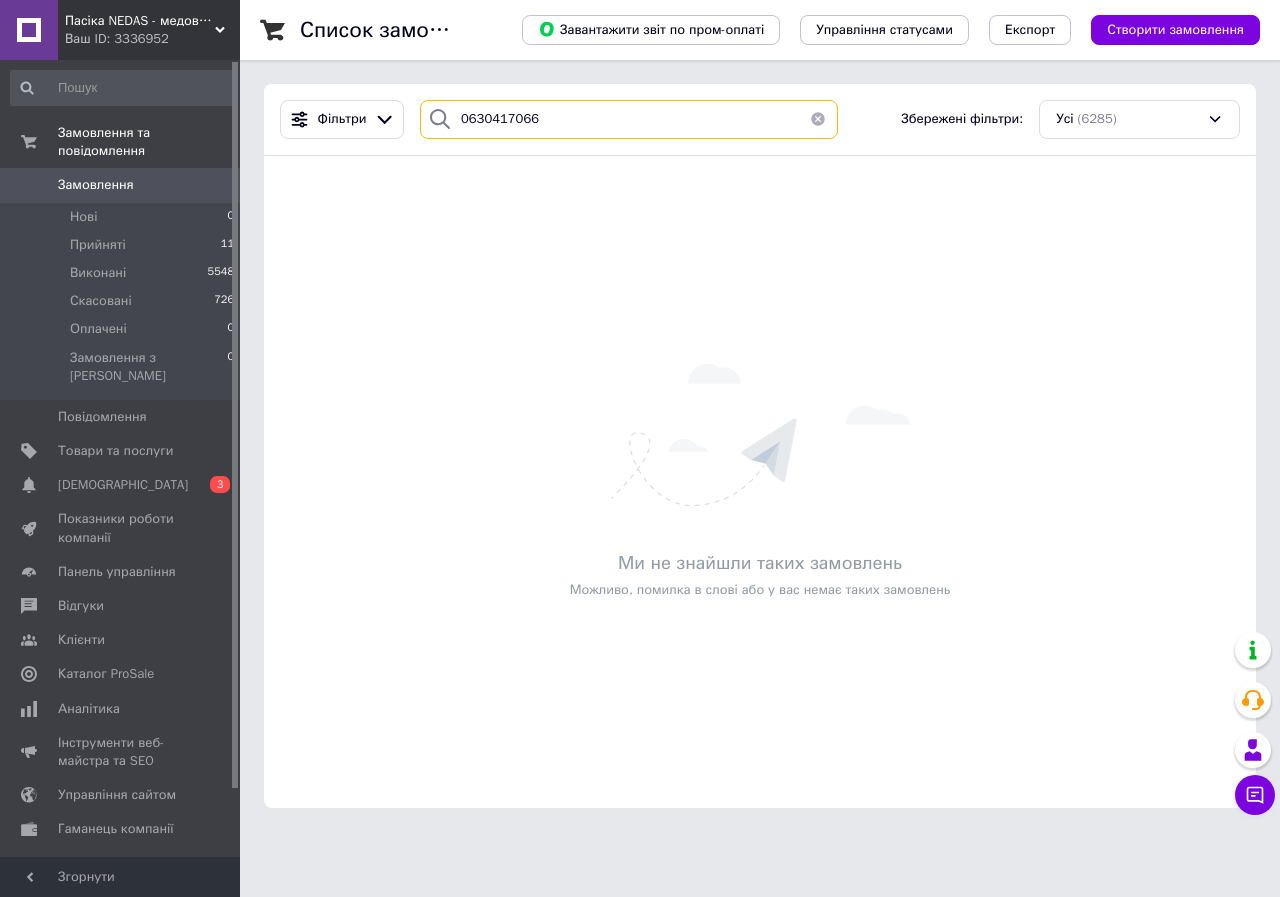 type on "0630417066" 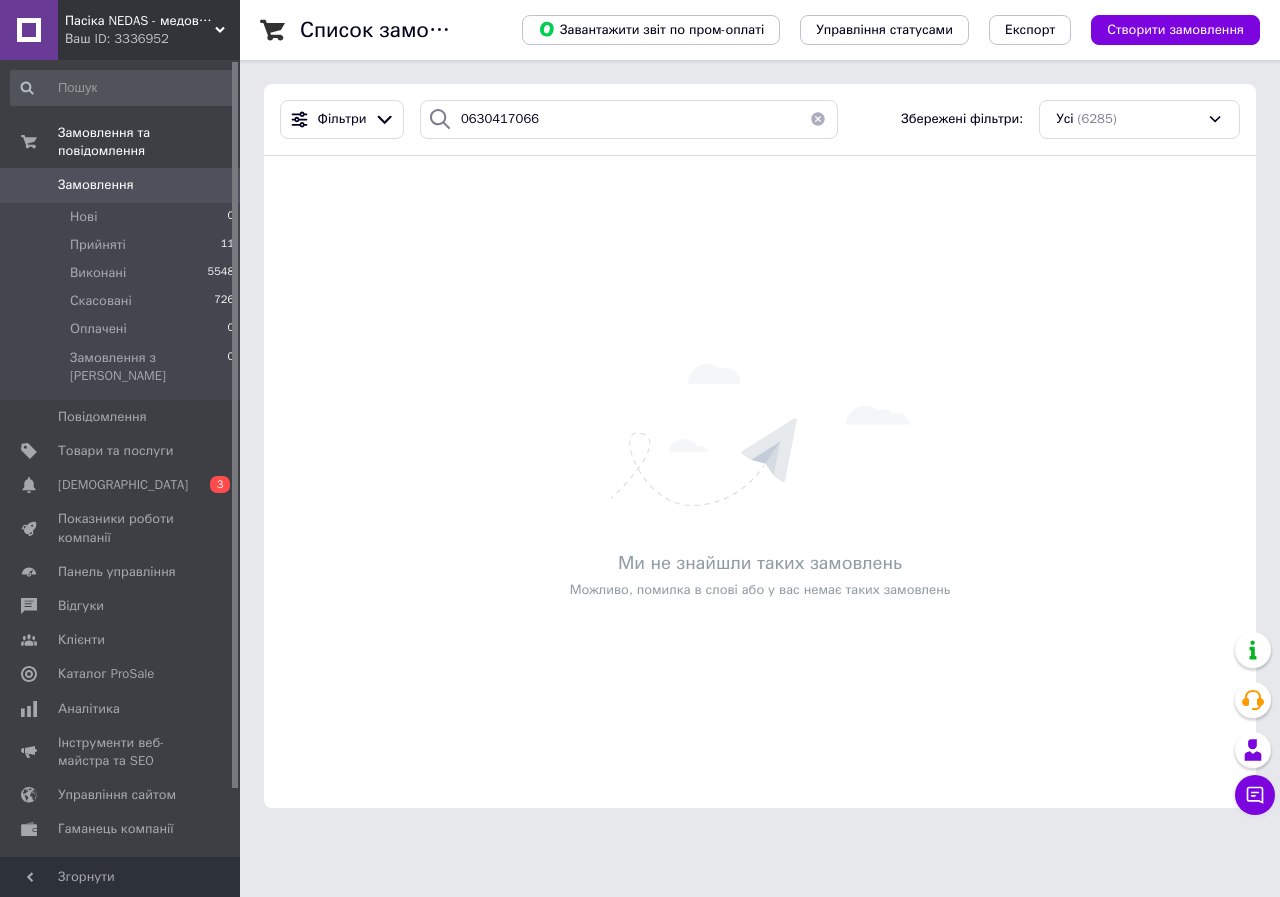 click on "Замовлення" at bounding box center [121, 185] 